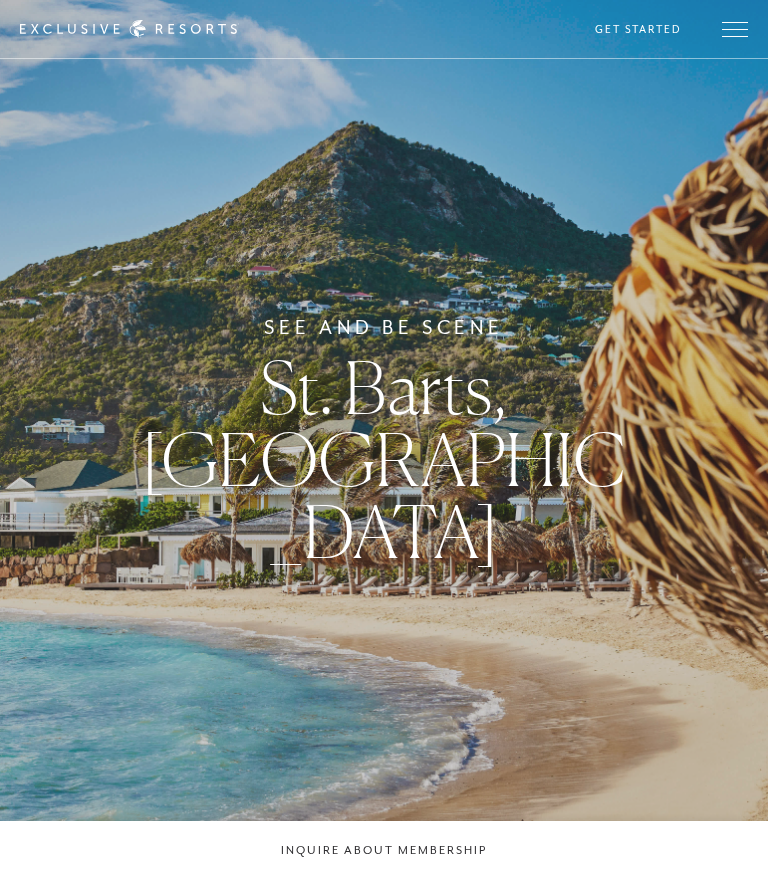 click at bounding box center (735, 29) 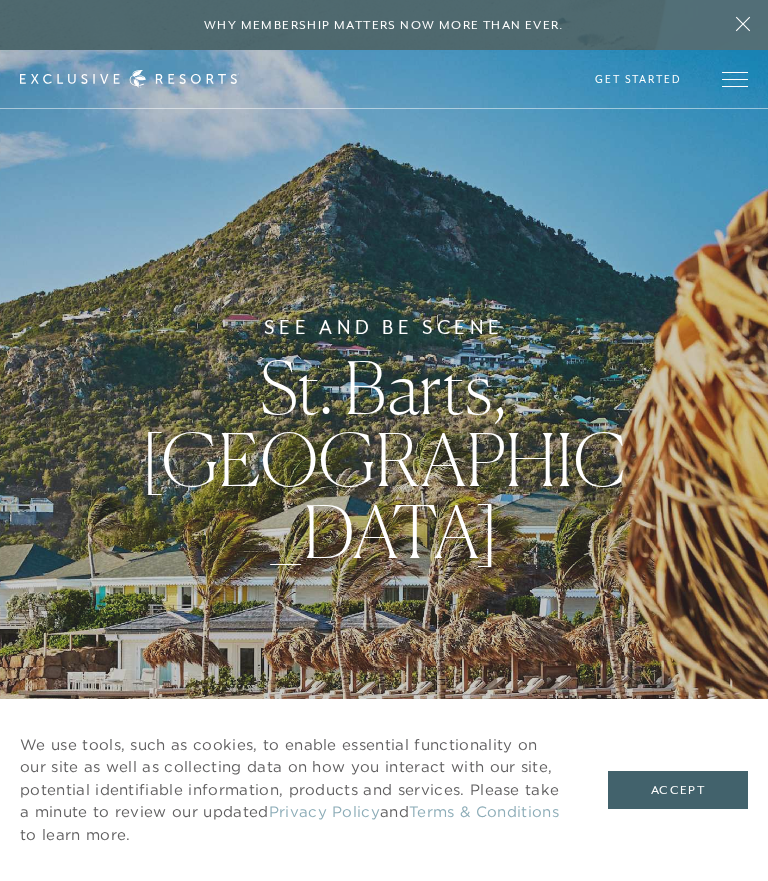 click at bounding box center (735, 79) 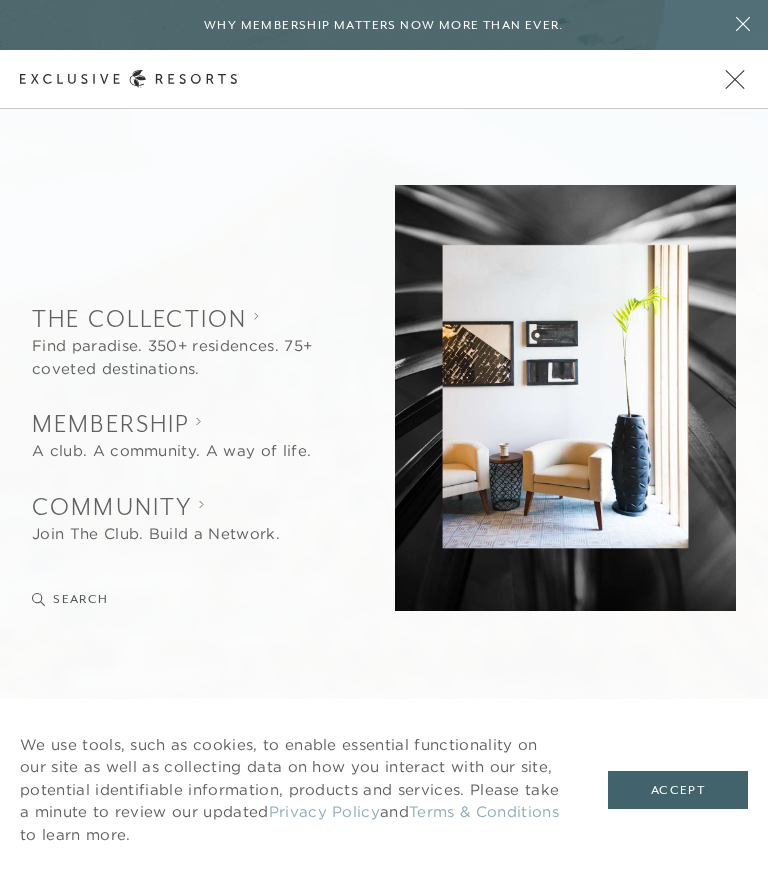 scroll, scrollTop: 0, scrollLeft: 0, axis: both 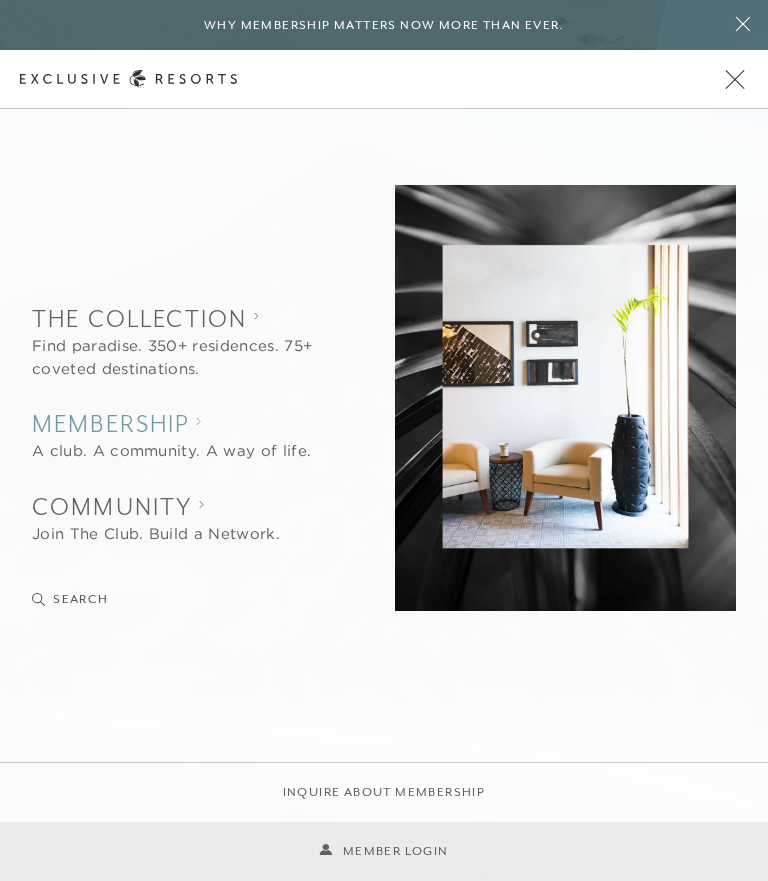 click on "Membership" at bounding box center [171, 423] 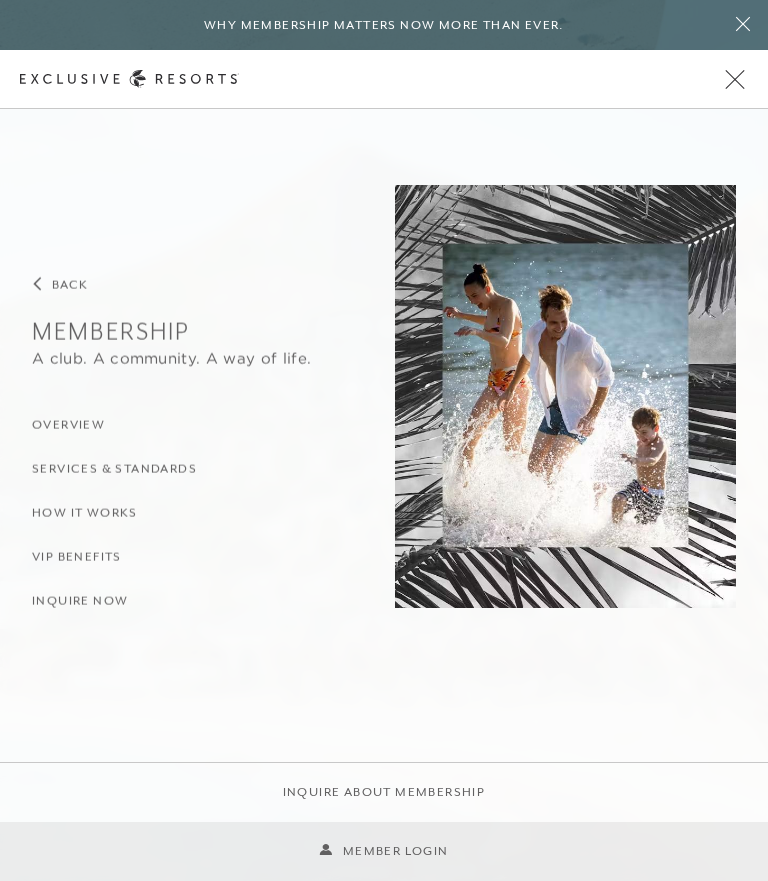 click on "How it Works" at bounding box center (85, 513) 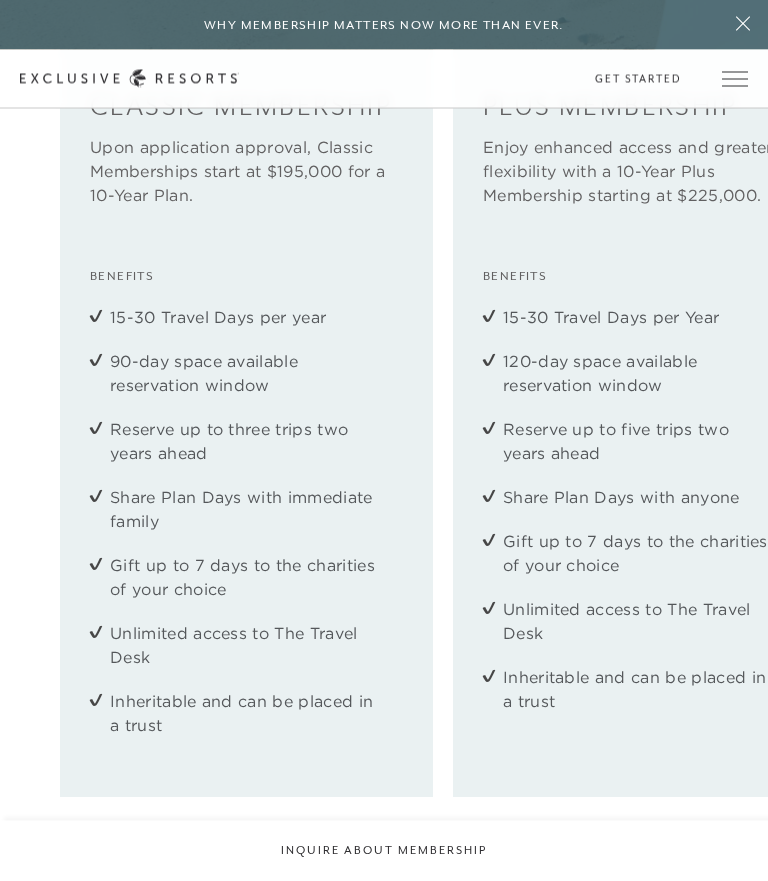 scroll, scrollTop: 2527, scrollLeft: 0, axis: vertical 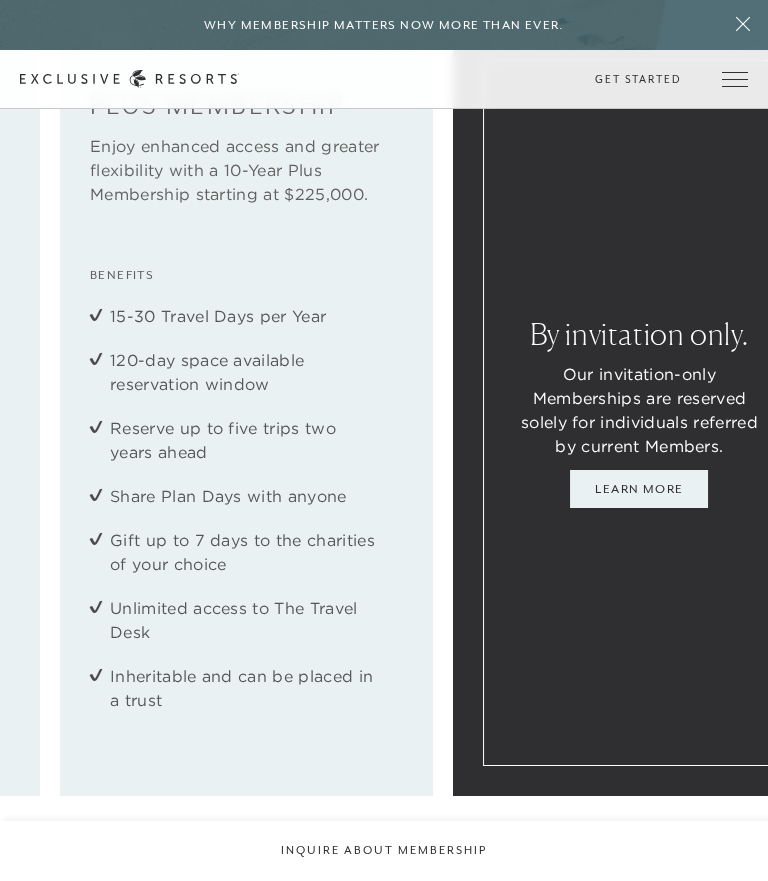 click on "Learn More" at bounding box center [639, 489] 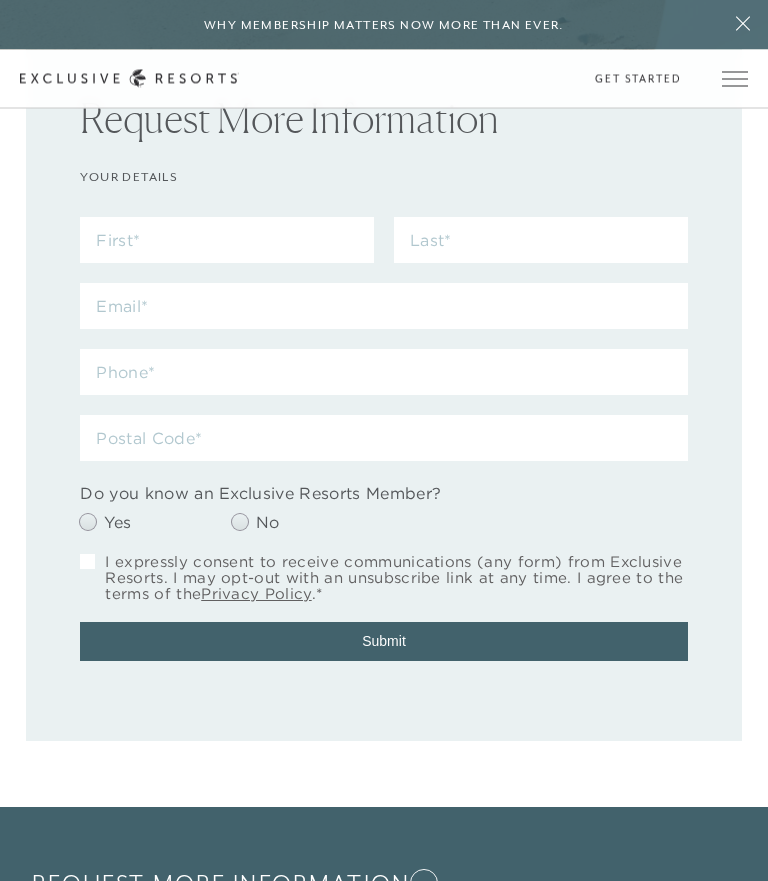 scroll, scrollTop: 0, scrollLeft: 0, axis: both 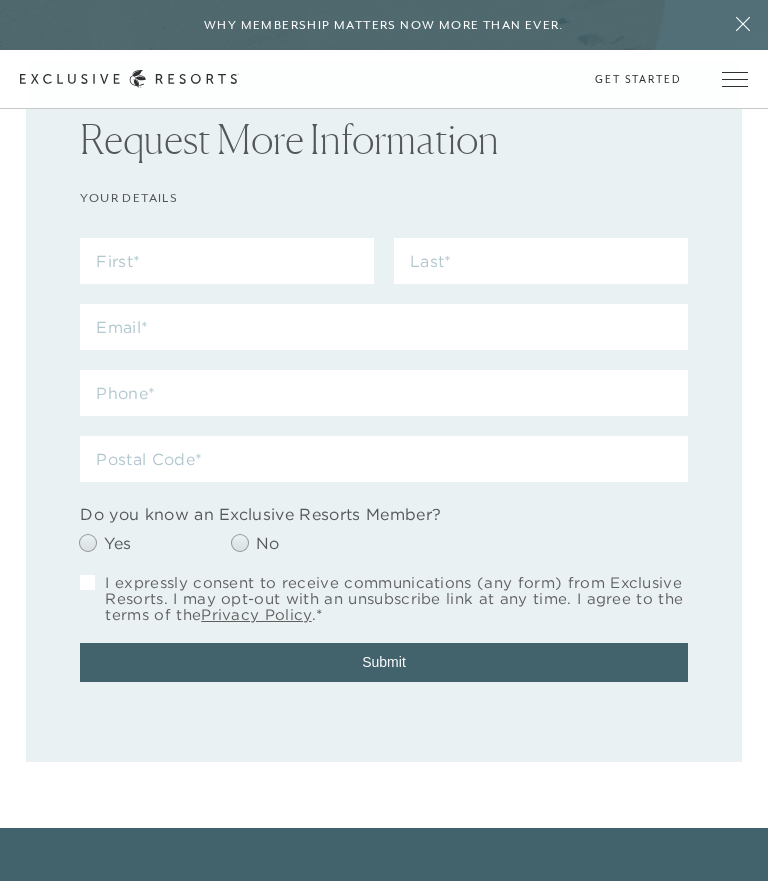 click at bounding box center [735, 79] 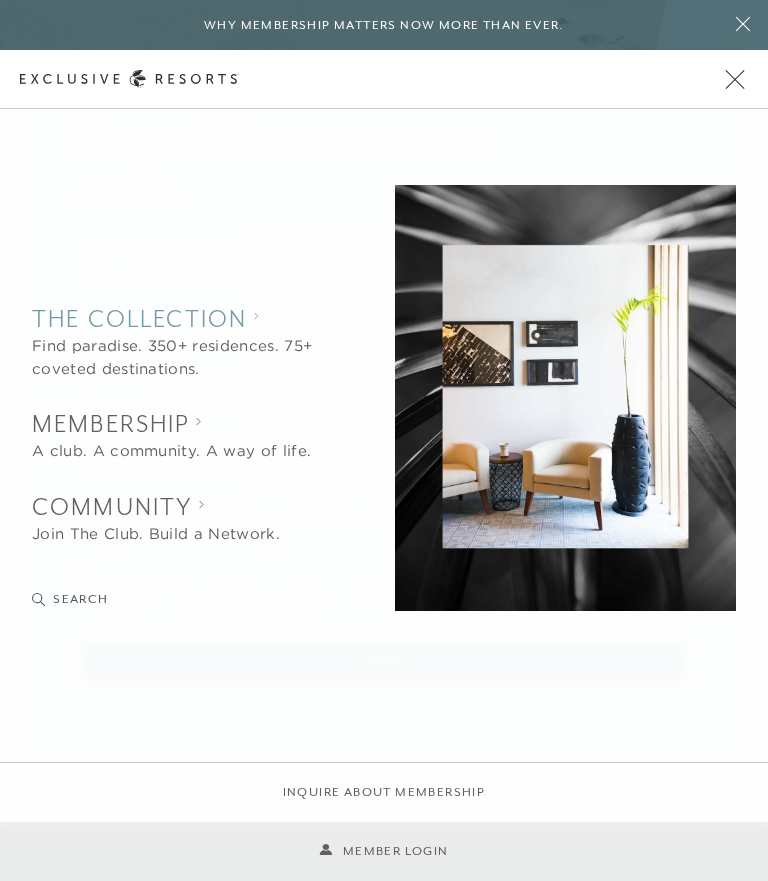 click on "The Collection" at bounding box center [177, 318] 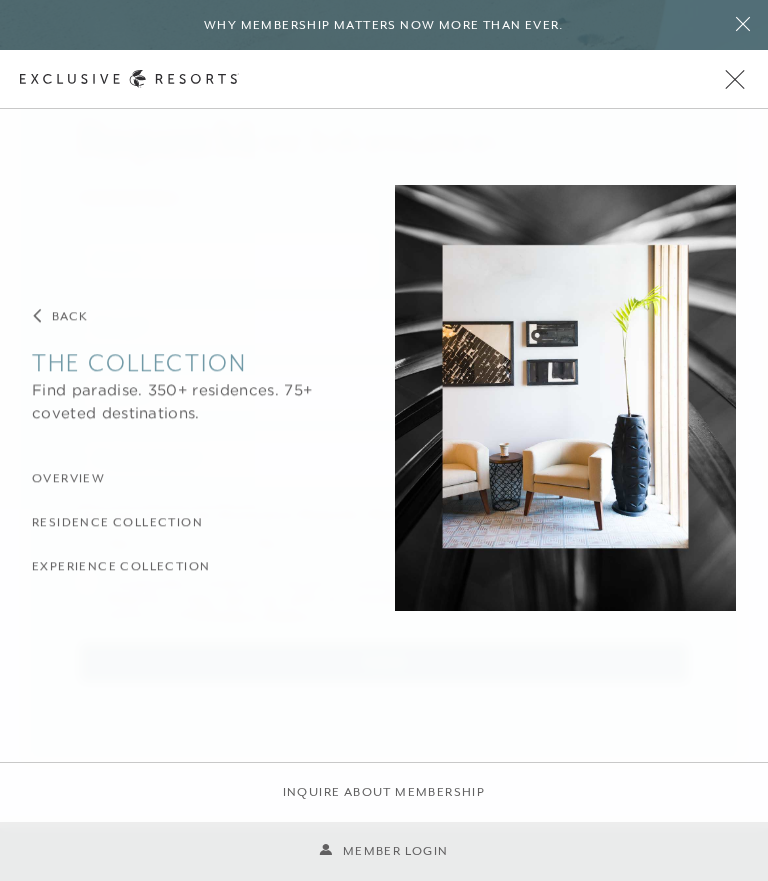 click on "The Collection" at bounding box center (177, 363) 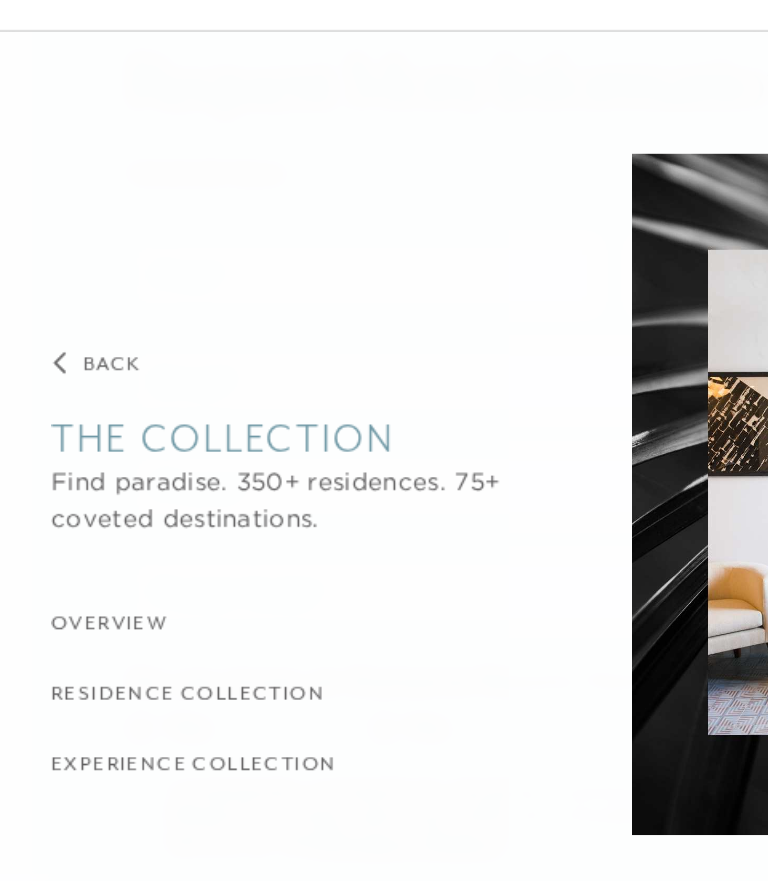 click on "The Collection" at bounding box center (177, 363) 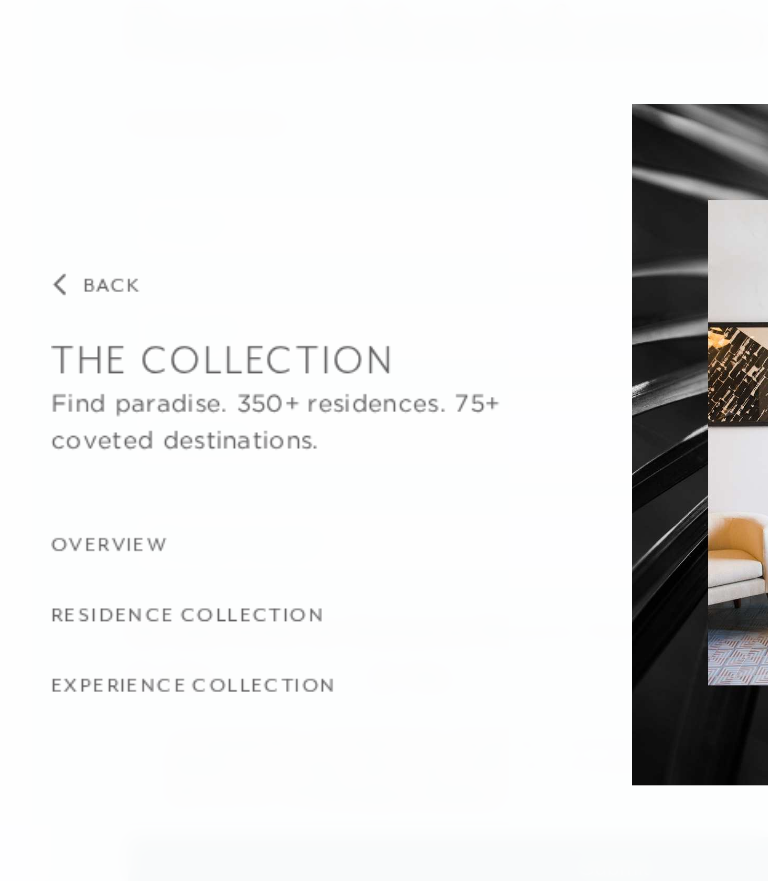 click on "Residence Collection" at bounding box center (117, 505) 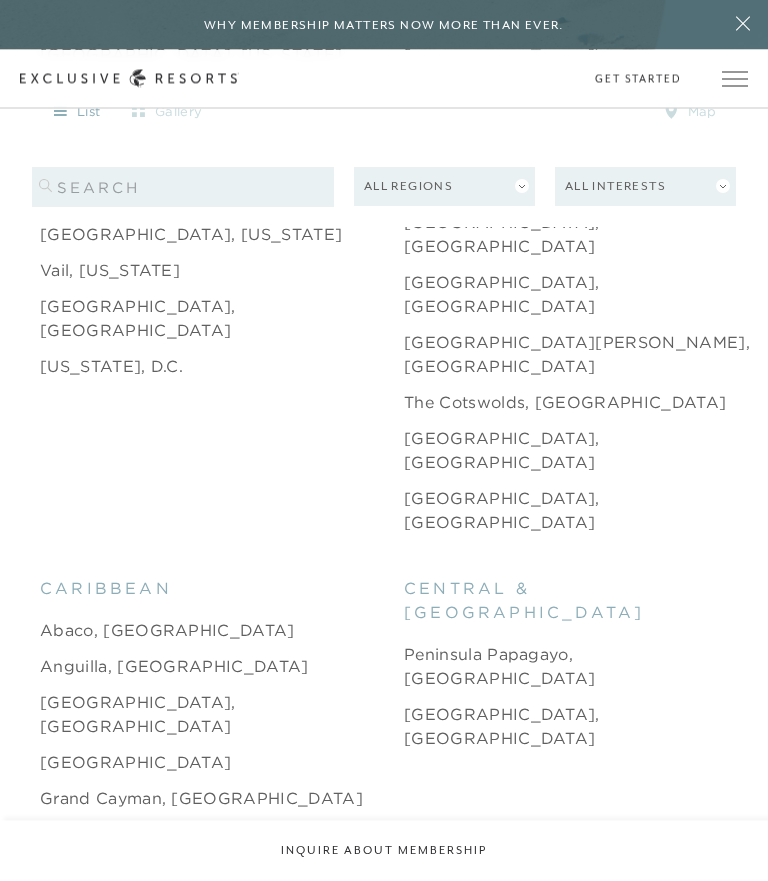 scroll, scrollTop: 3385, scrollLeft: 0, axis: vertical 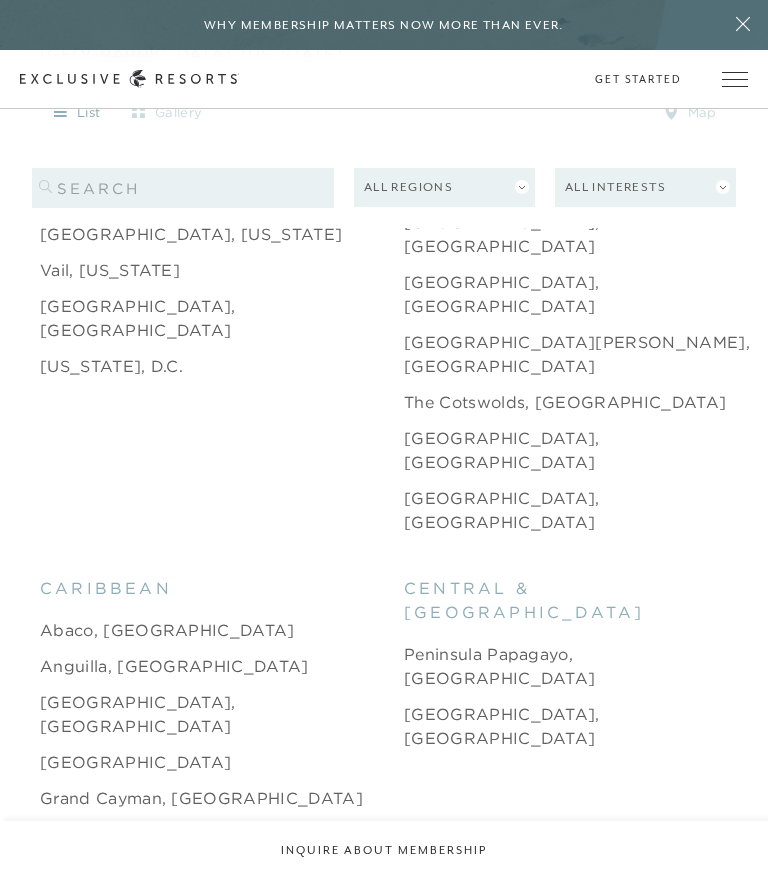 click on "St. Barts, [GEOGRAPHIC_DATA]" at bounding box center [175, 930] 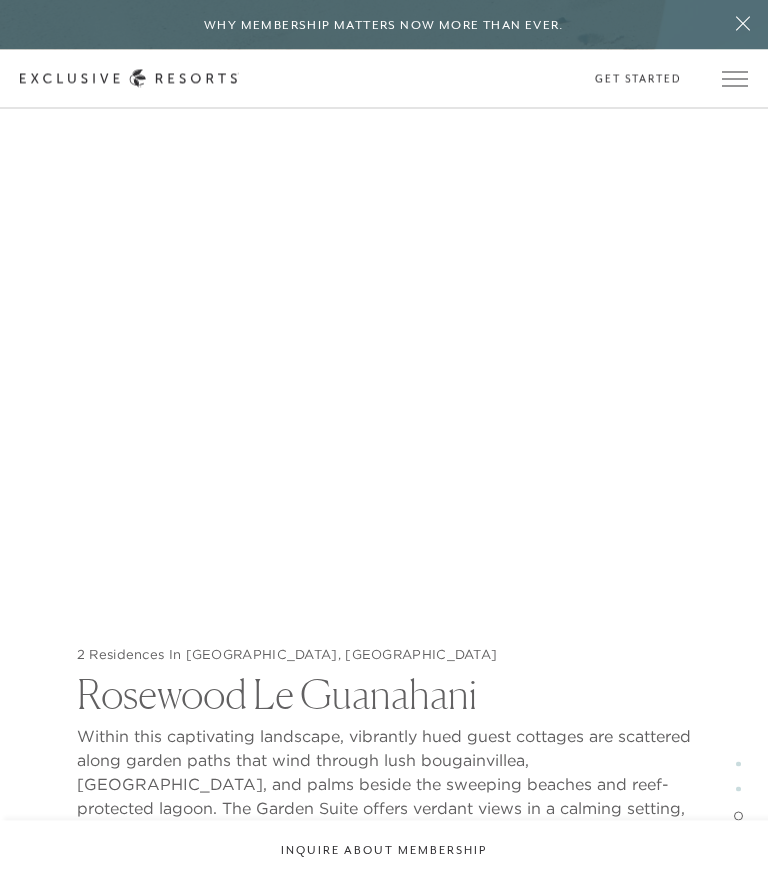 scroll, scrollTop: 4185, scrollLeft: 0, axis: vertical 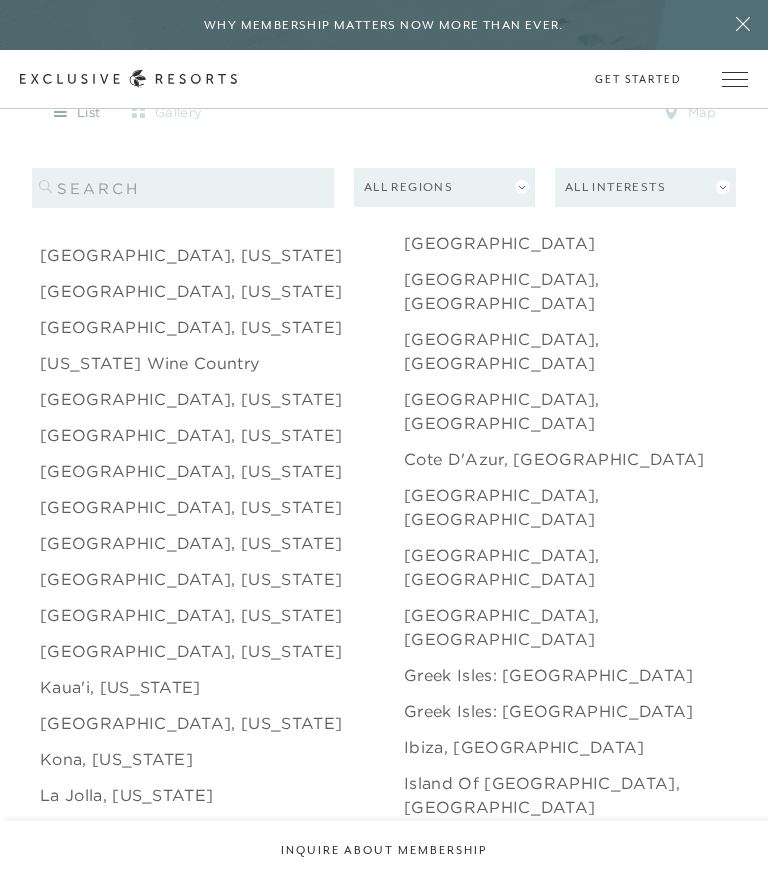 click on "[GEOGRAPHIC_DATA], [GEOGRAPHIC_DATA]" at bounding box center (586, 291) 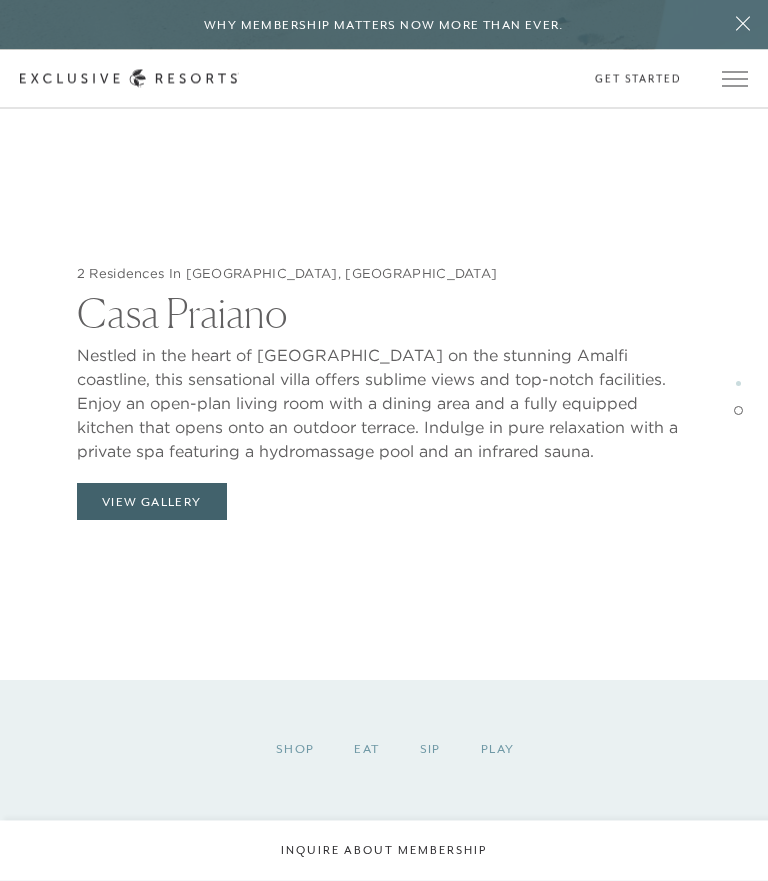 scroll, scrollTop: 4052, scrollLeft: 0, axis: vertical 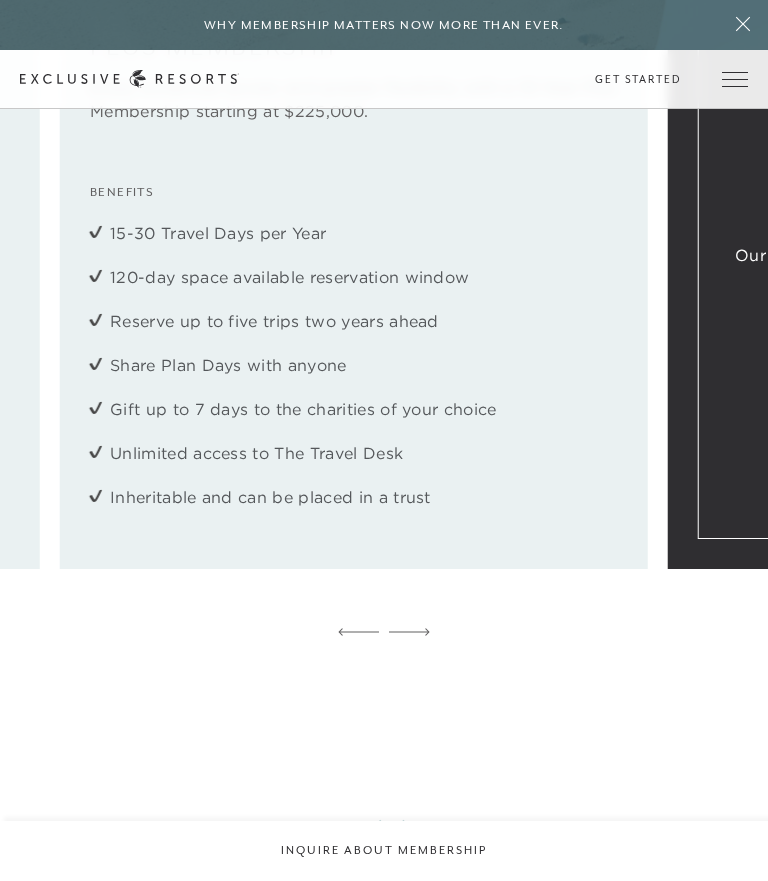 click on "15-30 Travel Days per Year 120-day space available reservation window Reserve up to five trips two years ahead Share Plan Days with anyone Gift up to 7 days to the charities of your choice Unlimited access to The Travel Desk Inheritable and can be placed in a trust" at bounding box center (353, 365) 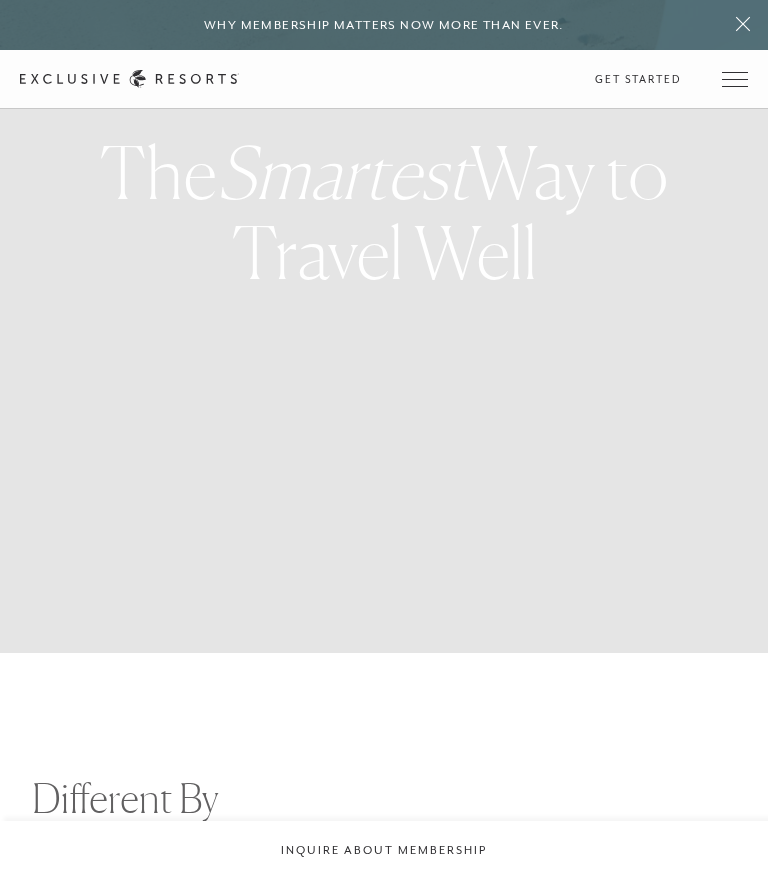 scroll, scrollTop: 0, scrollLeft: 0, axis: both 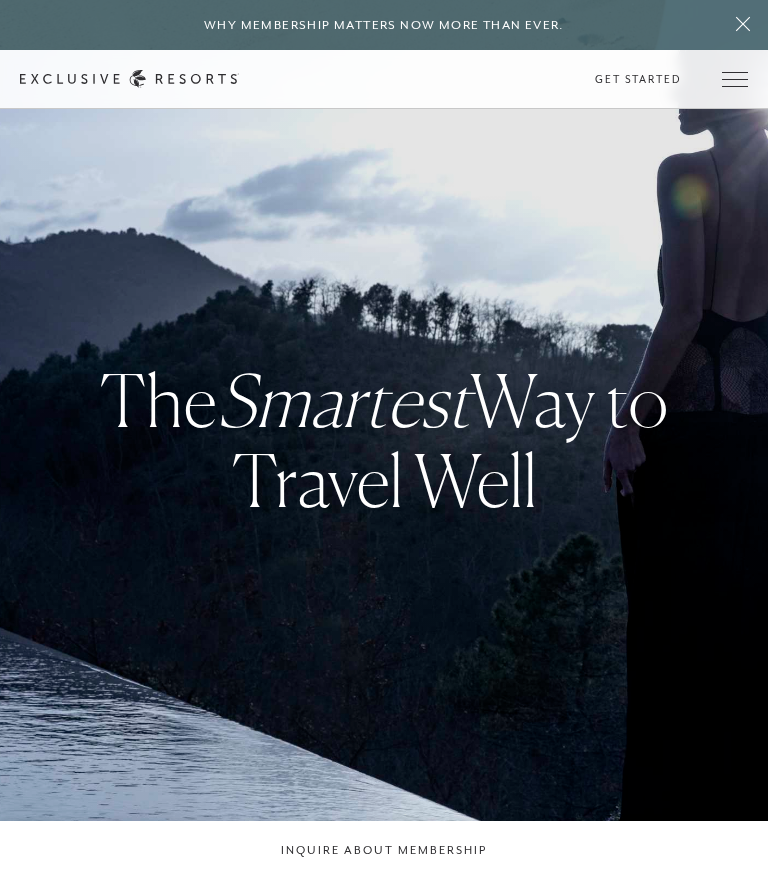 click at bounding box center [735, 79] 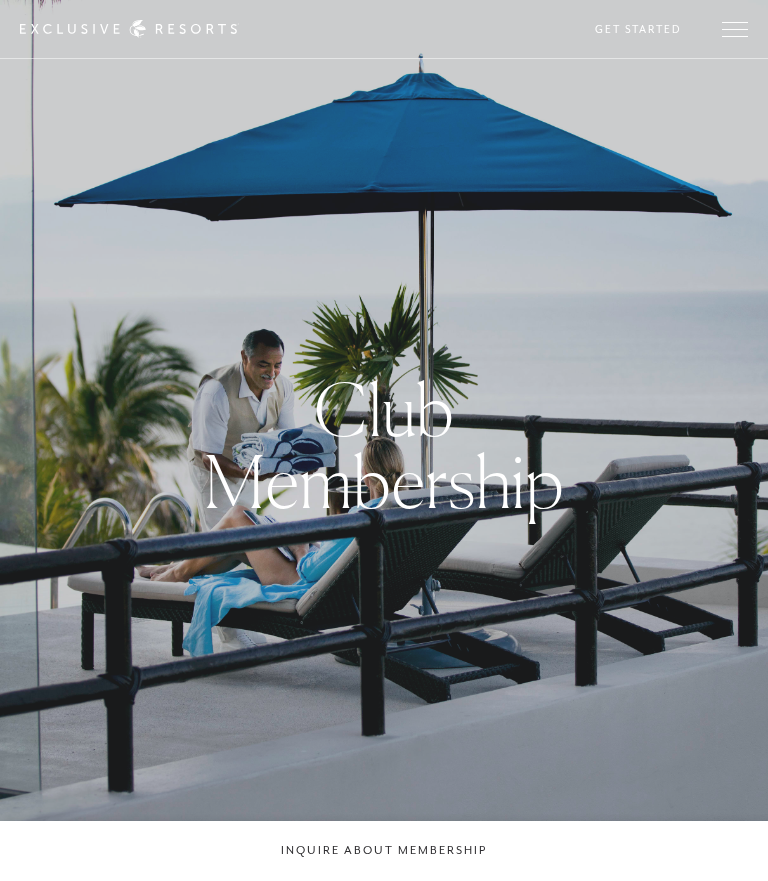 scroll, scrollTop: 0, scrollLeft: 0, axis: both 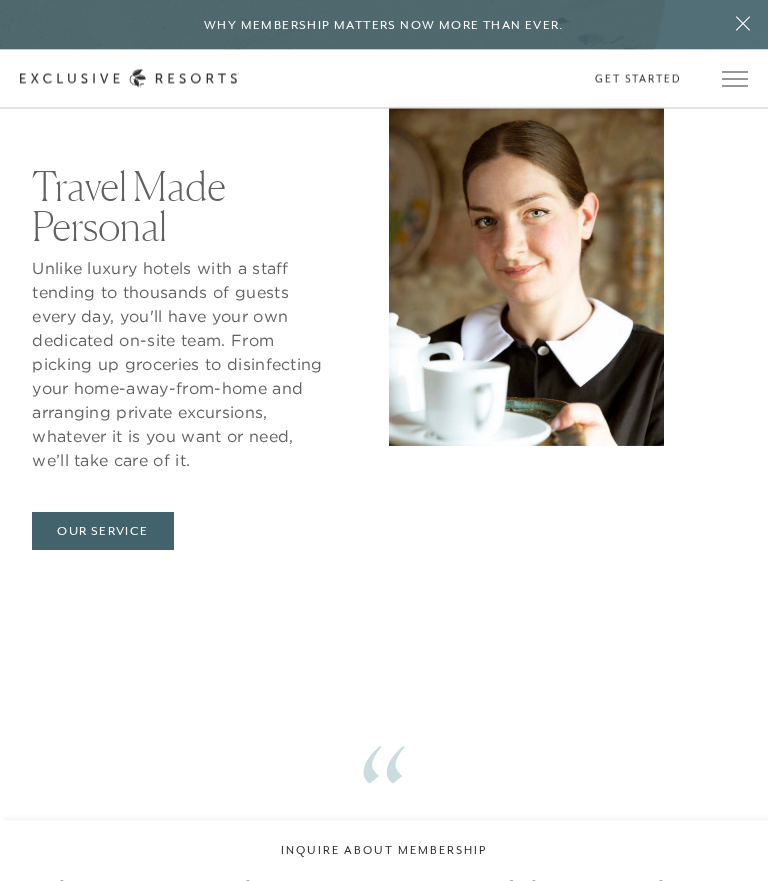 click on "Club Resources" at bounding box center (628, 3588) 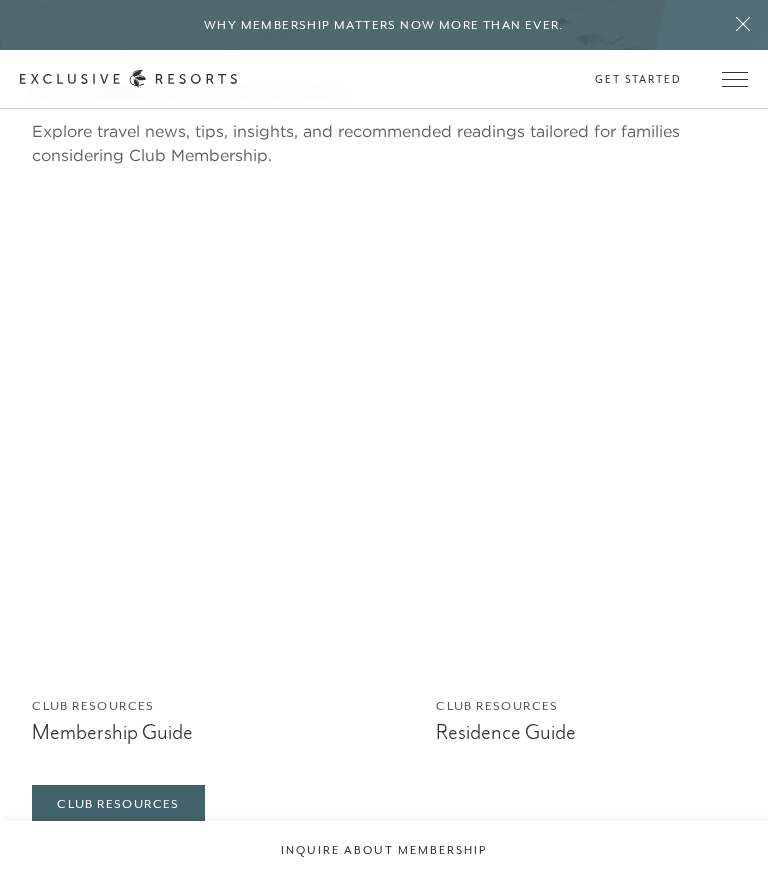 click at bounding box center (224, 437) 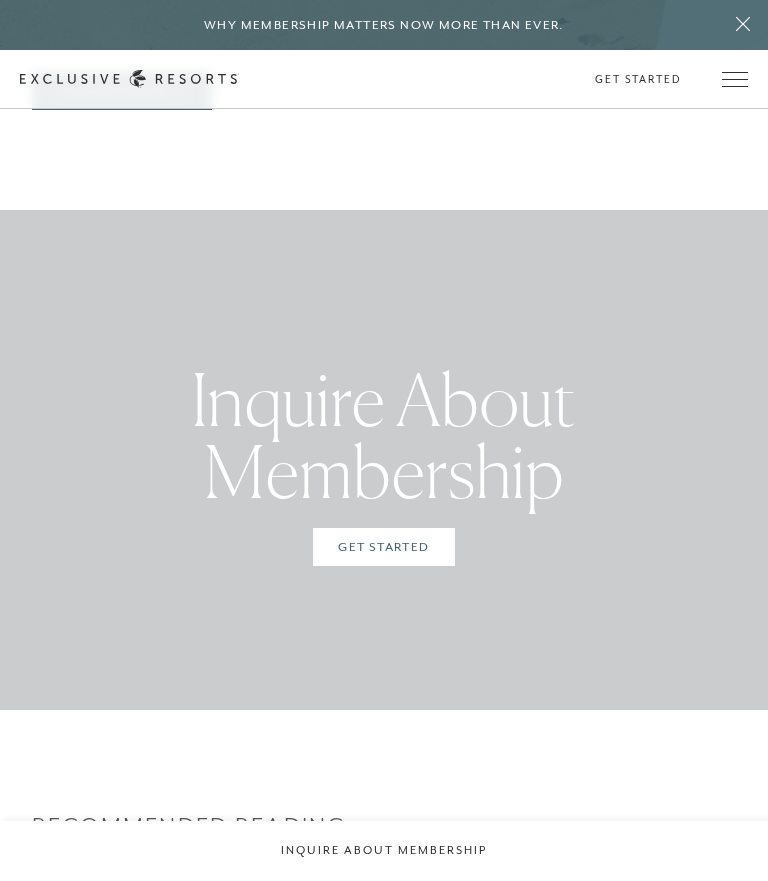 scroll, scrollTop: 5404, scrollLeft: 0, axis: vertical 